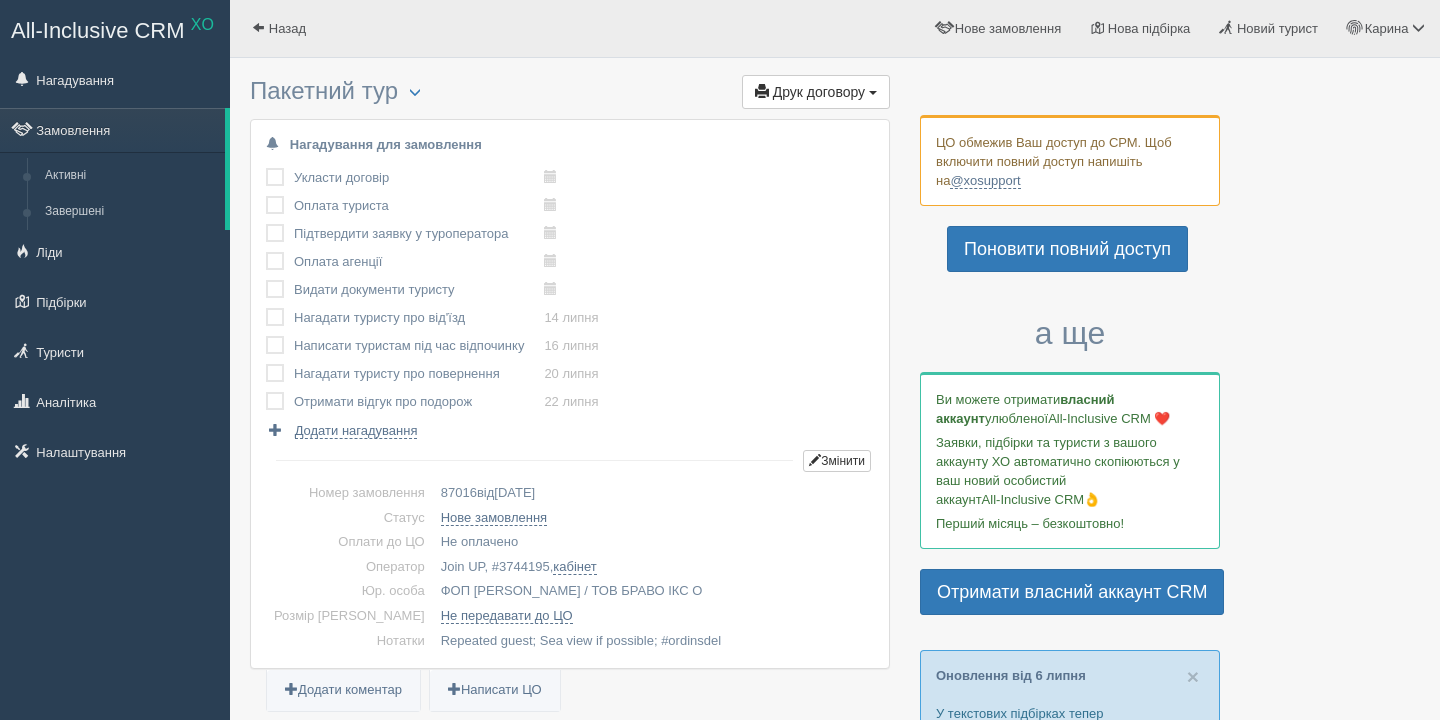 scroll, scrollTop: 0, scrollLeft: 0, axis: both 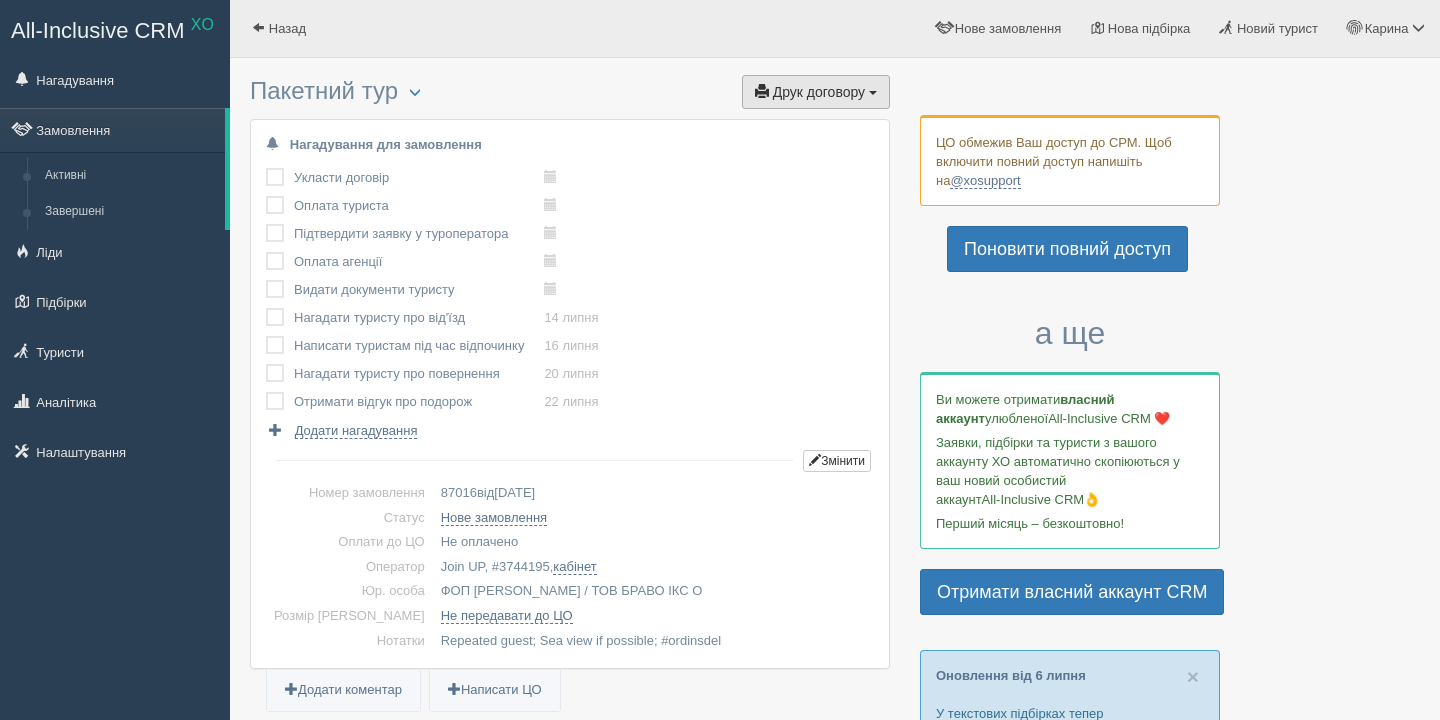 click on "Друк договору" at bounding box center (819, 92) 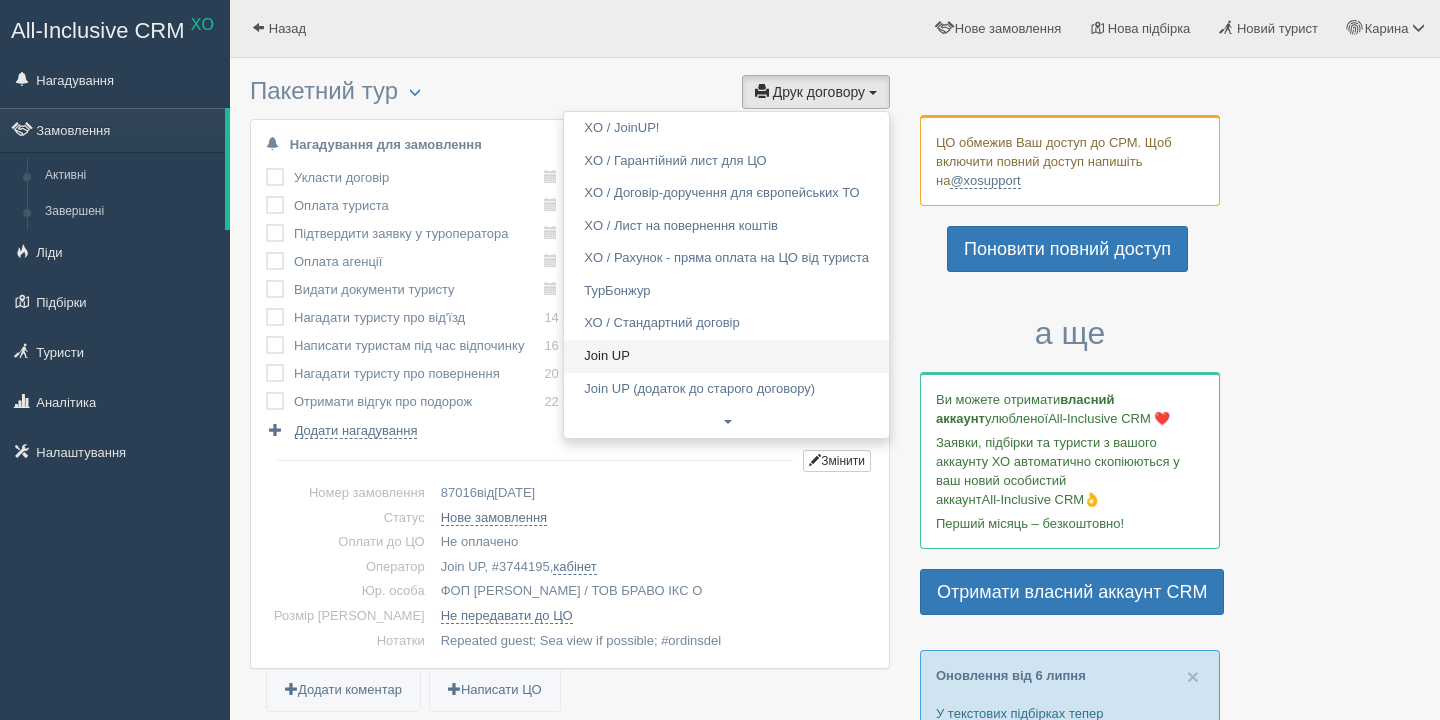 click on "Join UP" at bounding box center [726, 356] 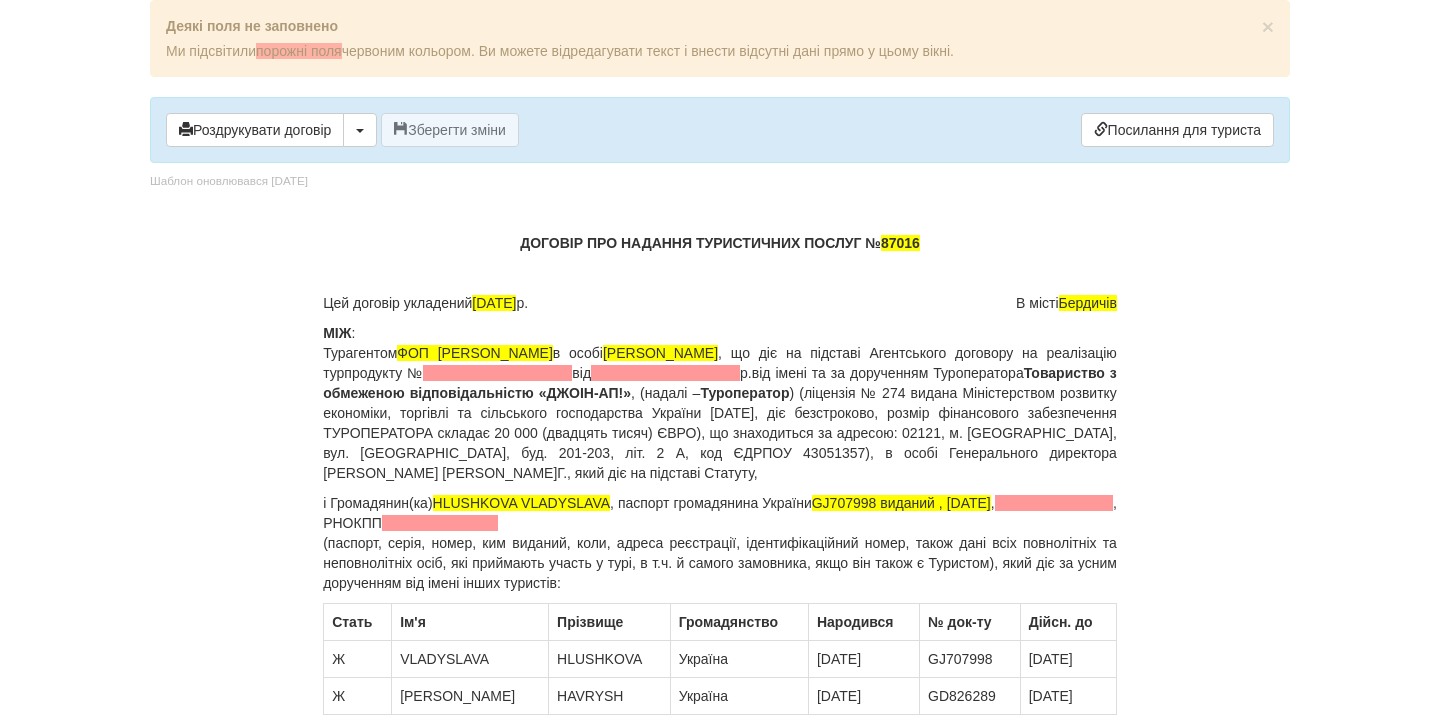 scroll, scrollTop: 0, scrollLeft: 0, axis: both 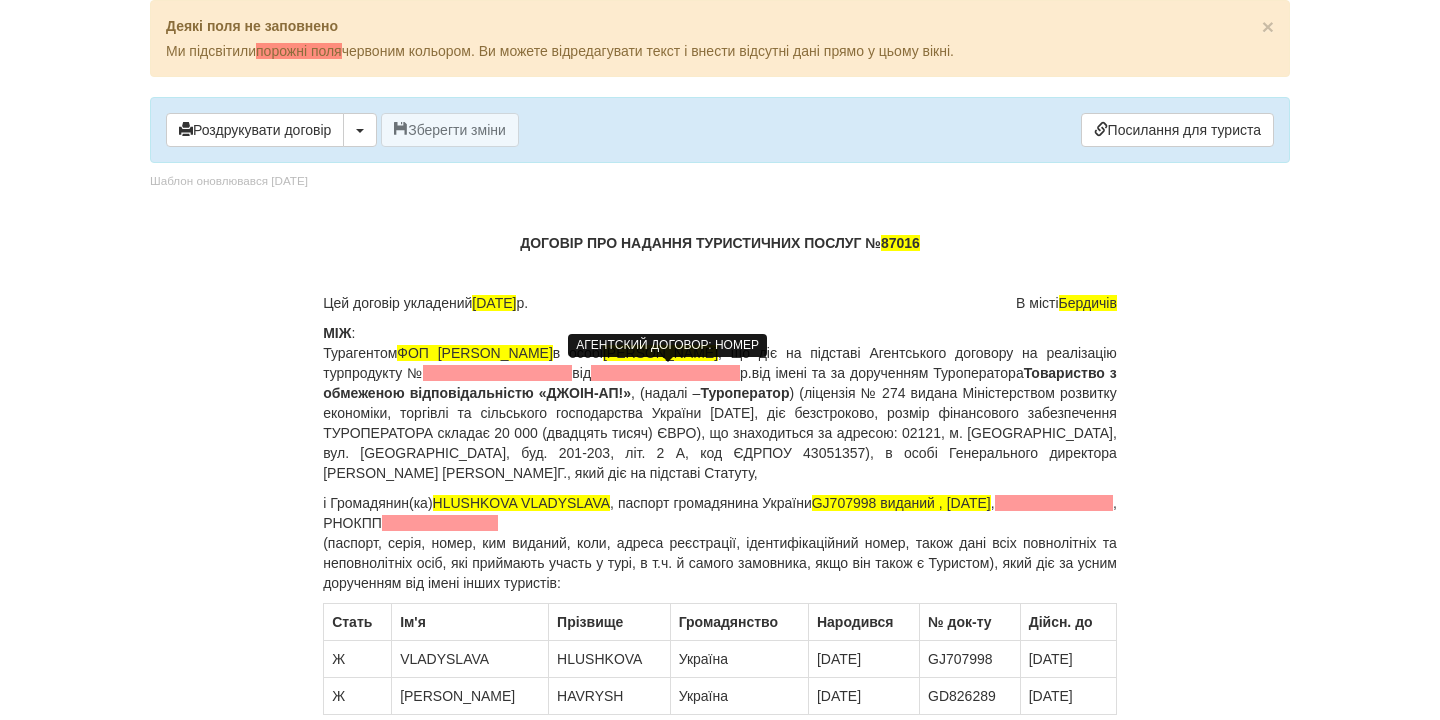 click at bounding box center (497, 373) 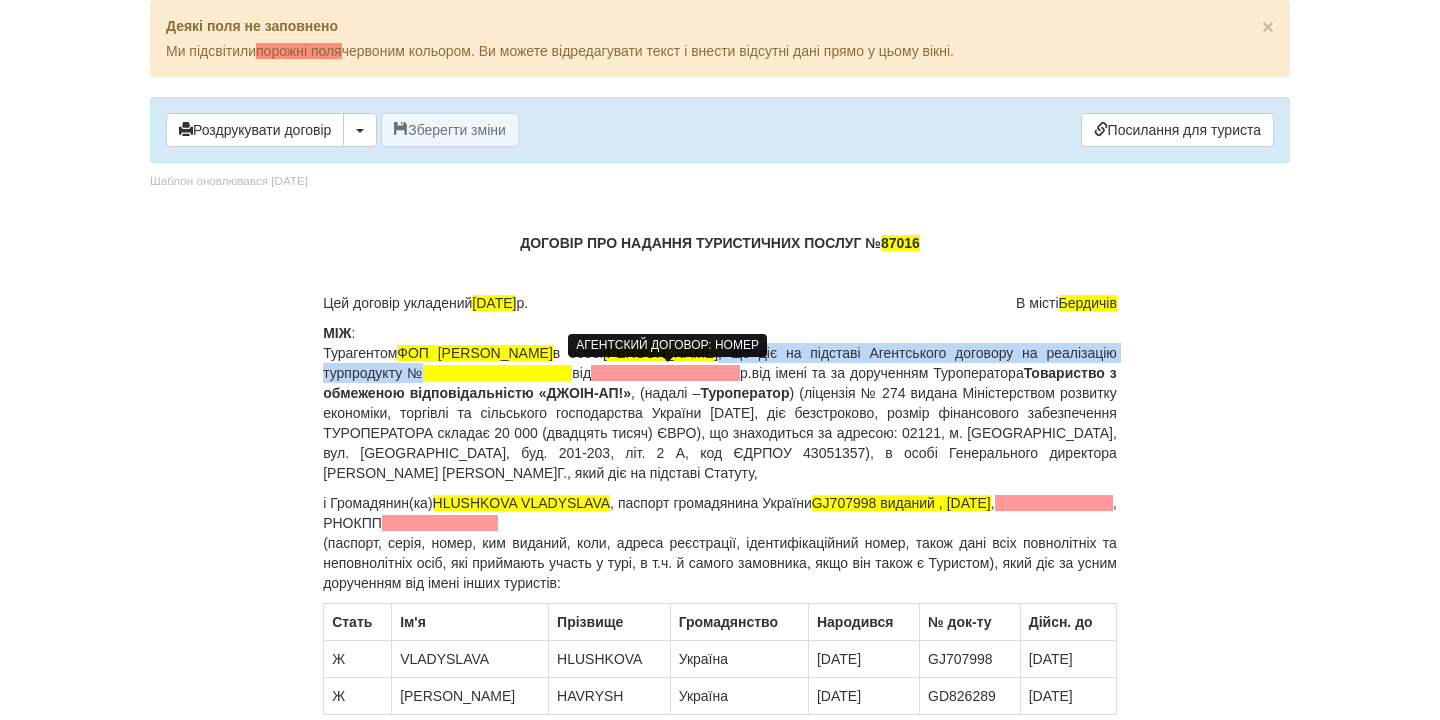type 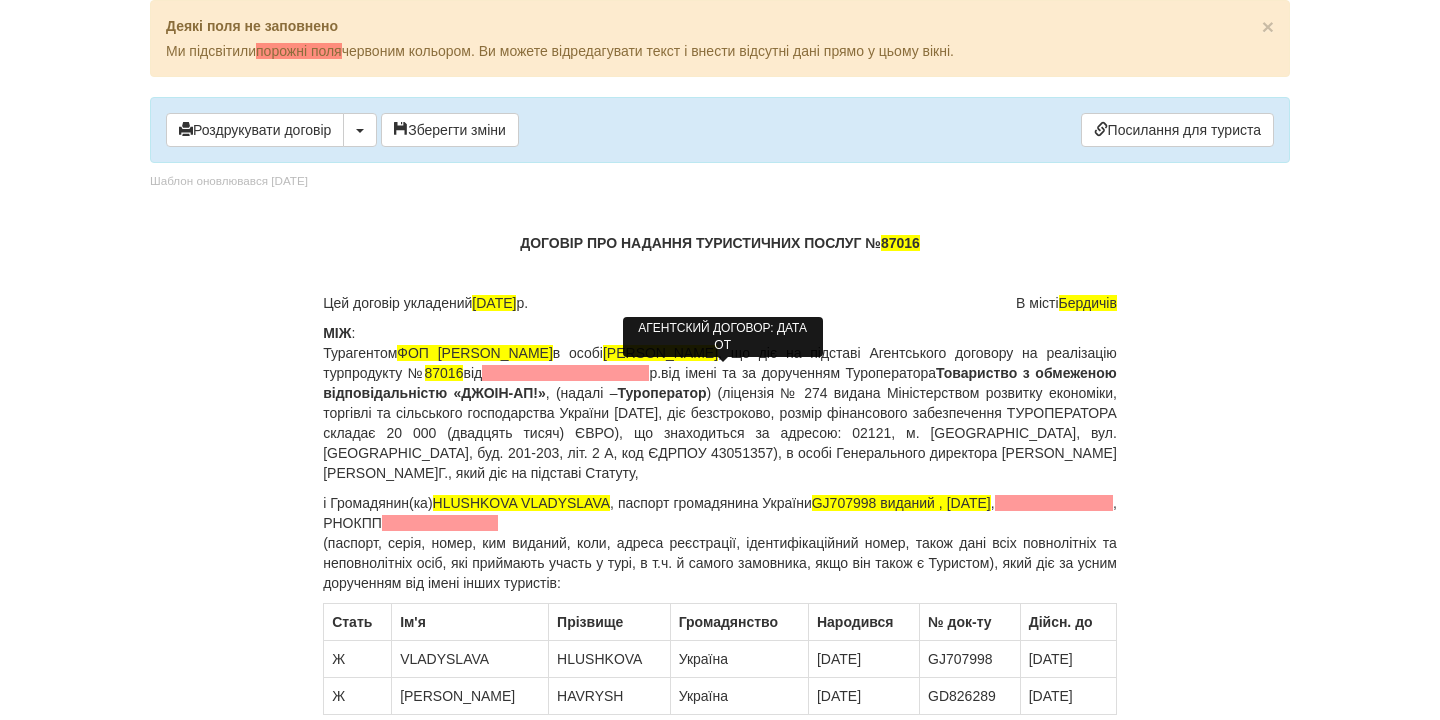 click at bounding box center [565, 373] 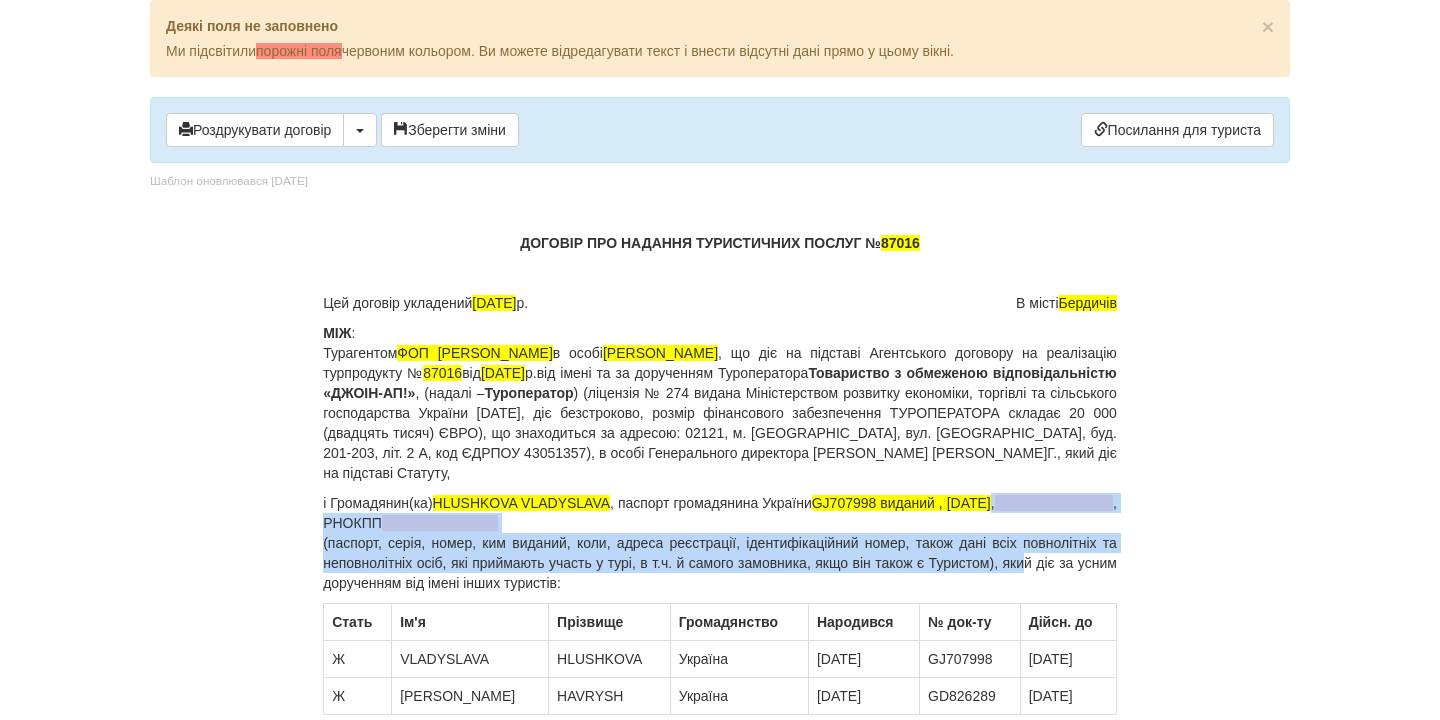 drag, startPoint x: 1111, startPoint y: 503, endPoint x: 1045, endPoint y: 557, distance: 85.276024 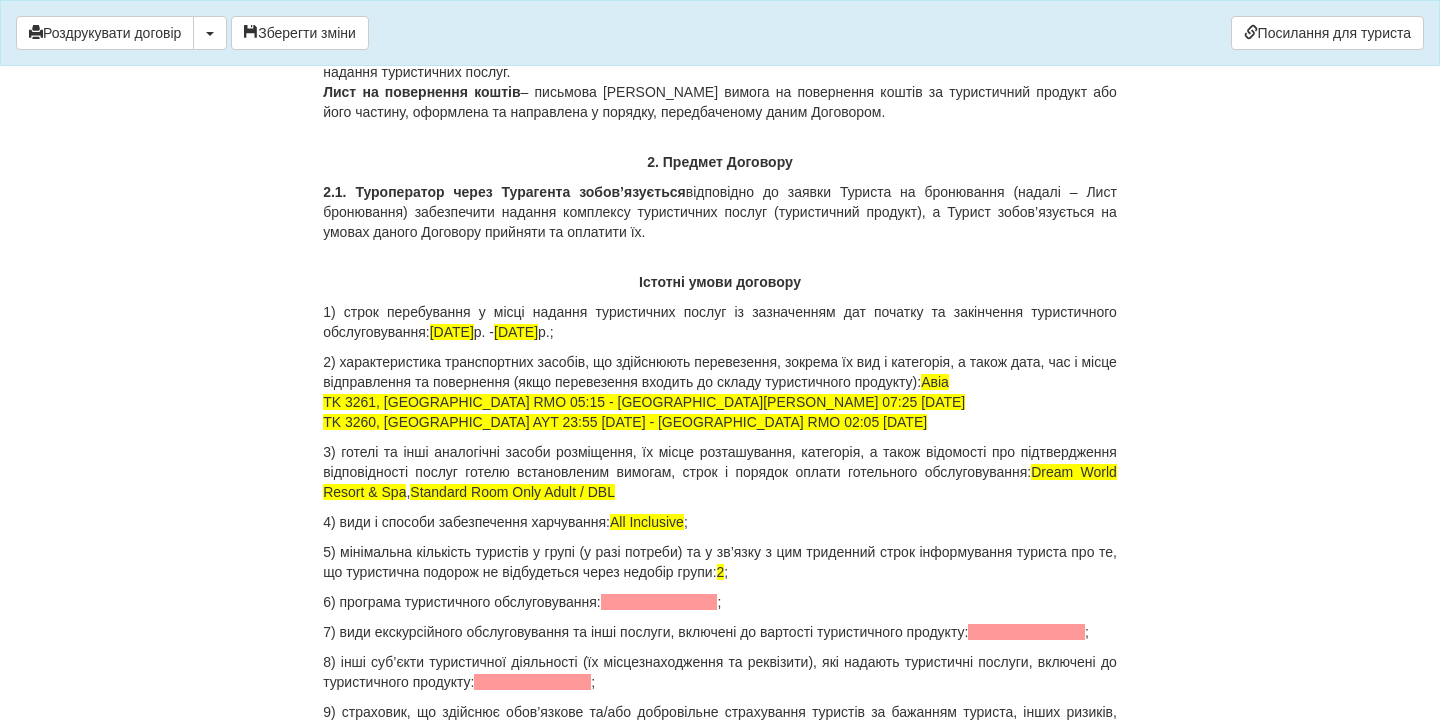 scroll, scrollTop: 1864, scrollLeft: 0, axis: vertical 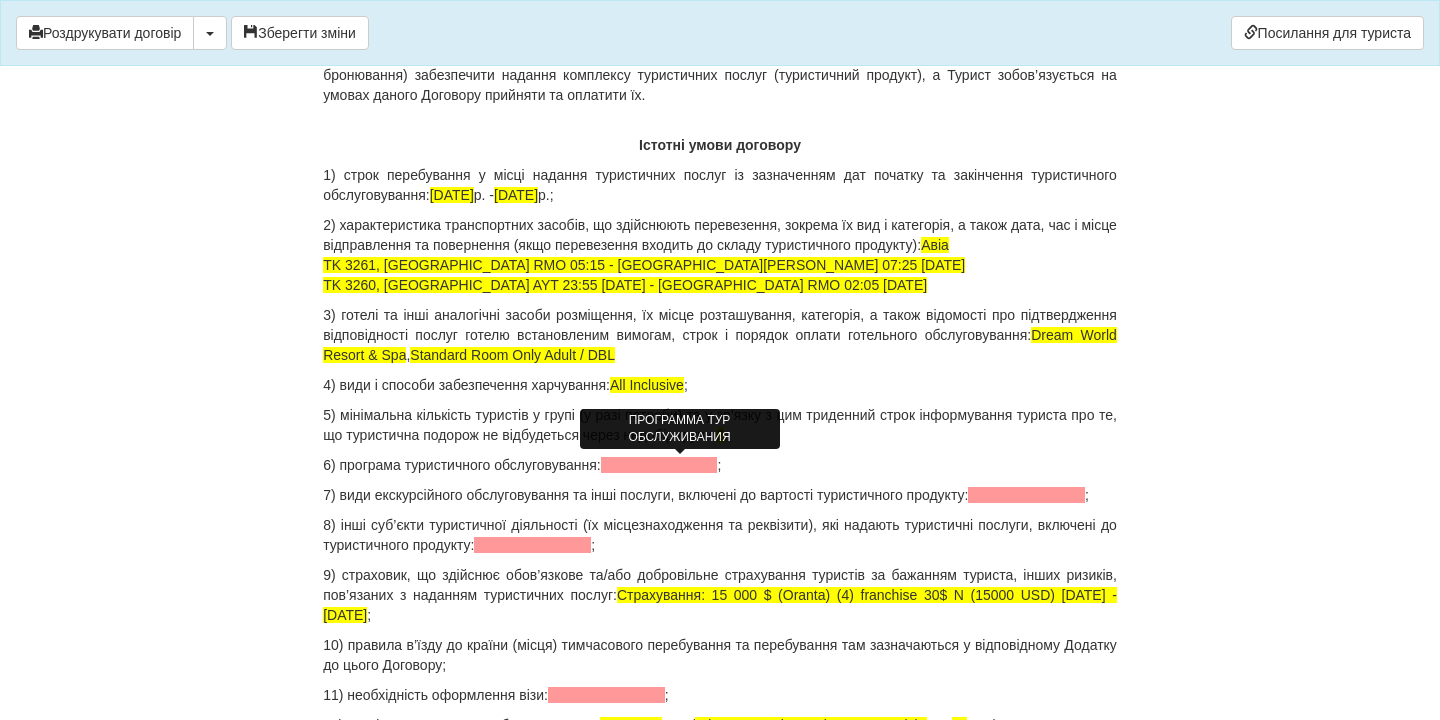 click at bounding box center [659, 465] 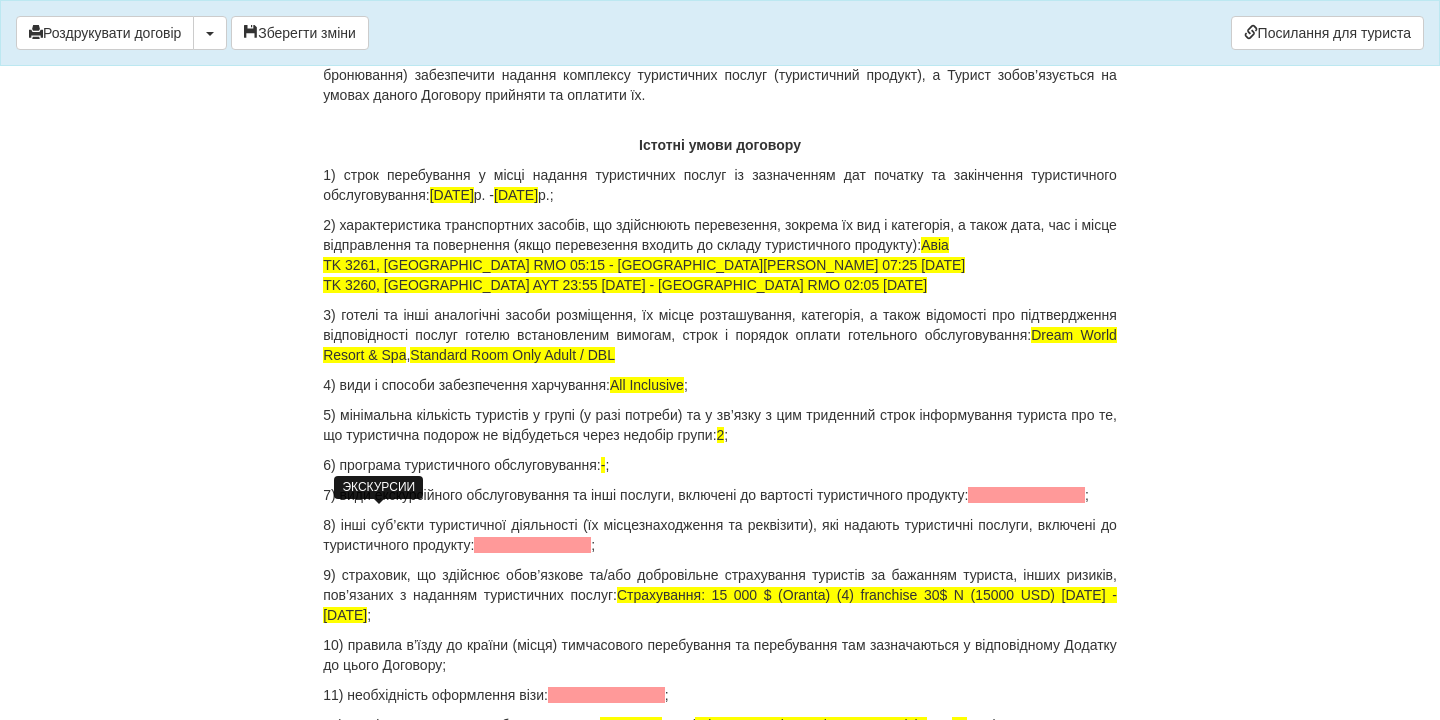 click at bounding box center [1026, 495] 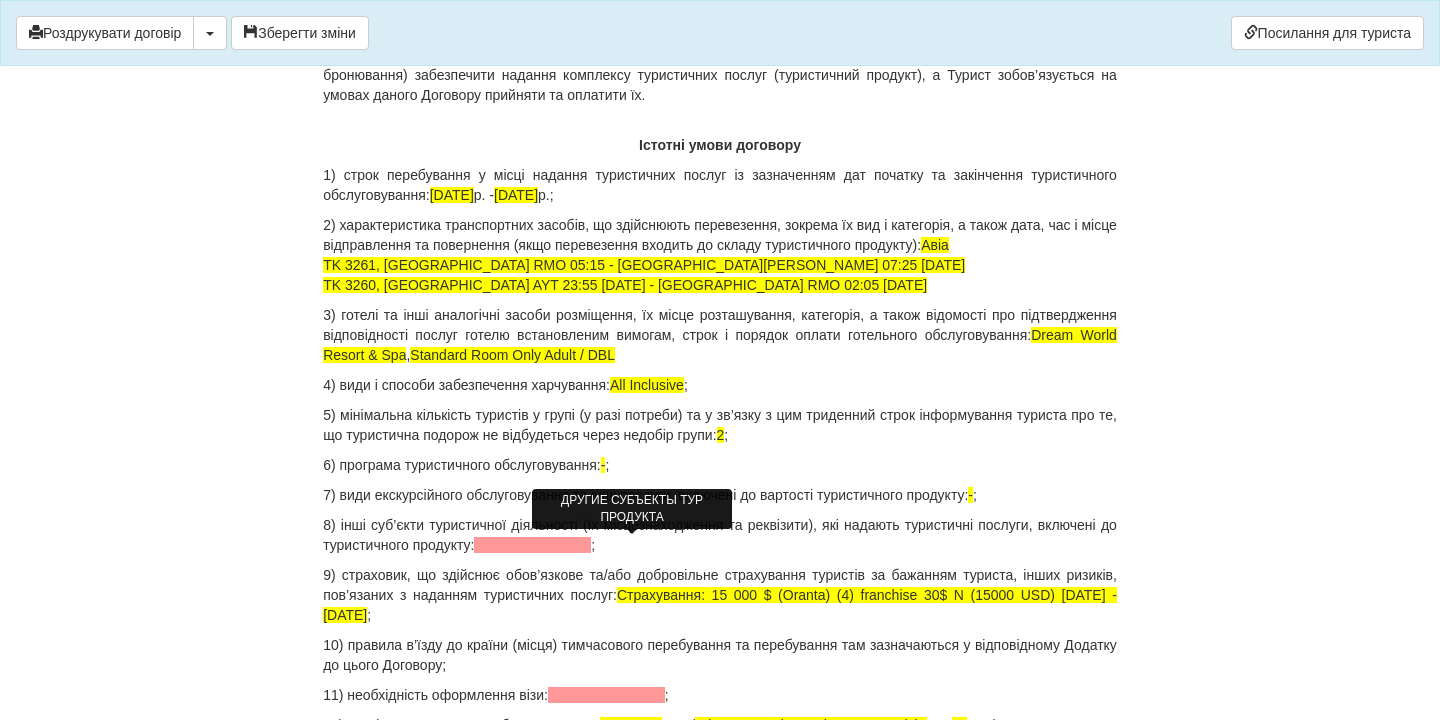 click at bounding box center (532, 545) 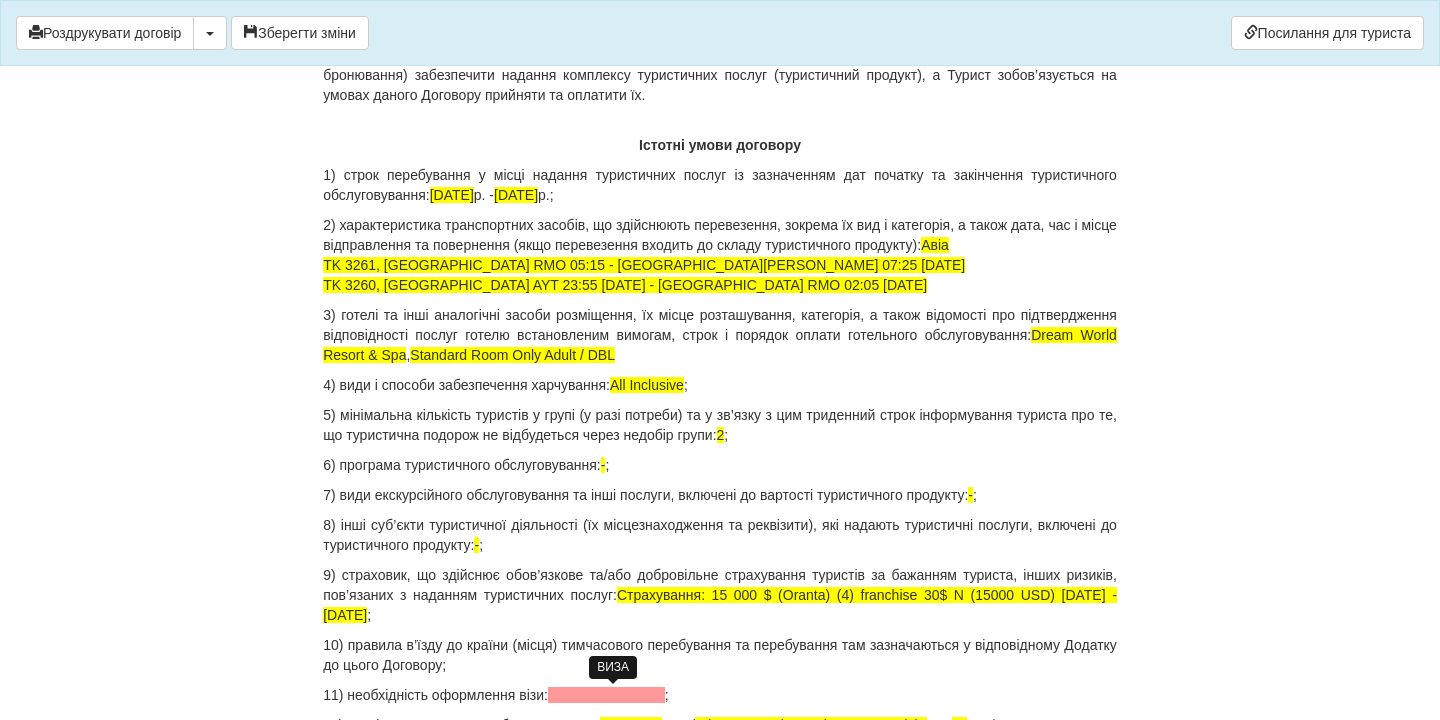 click at bounding box center (606, 695) 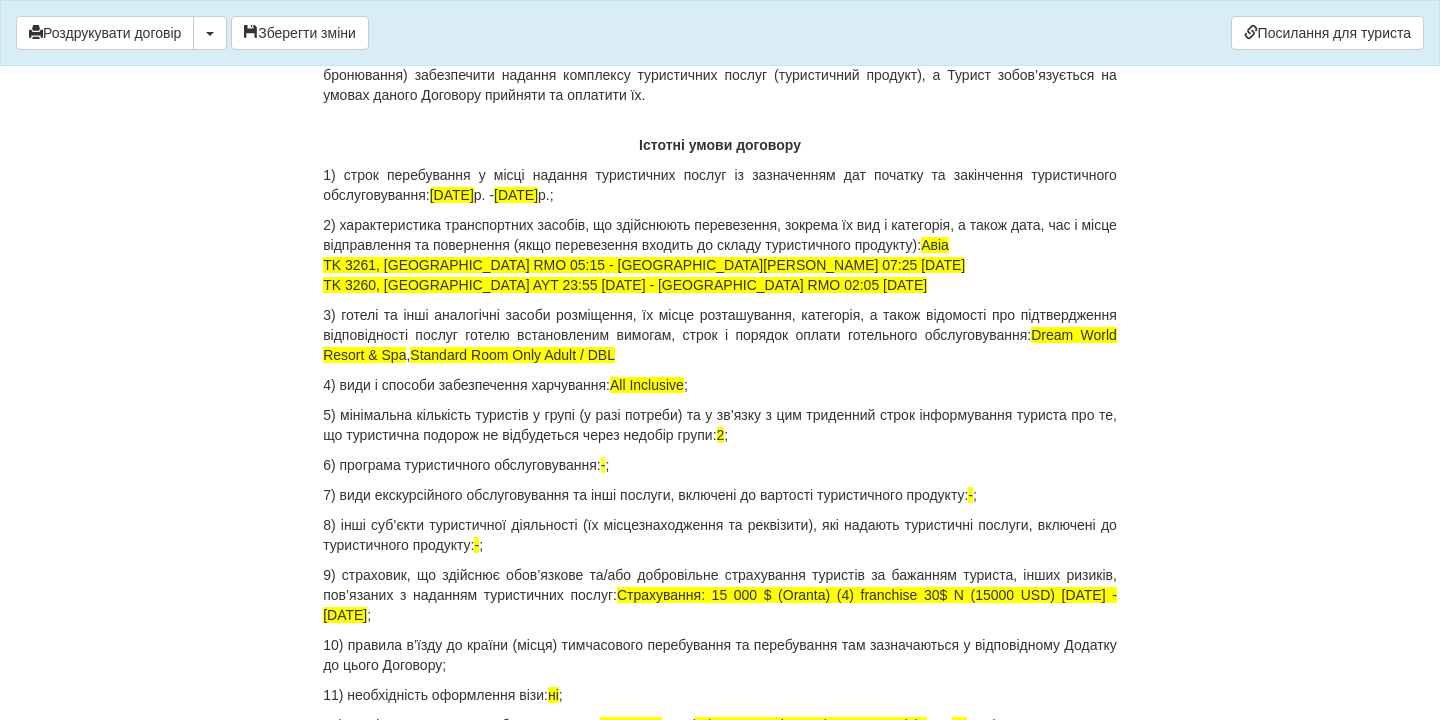 scroll, scrollTop: 2118, scrollLeft: 0, axis: vertical 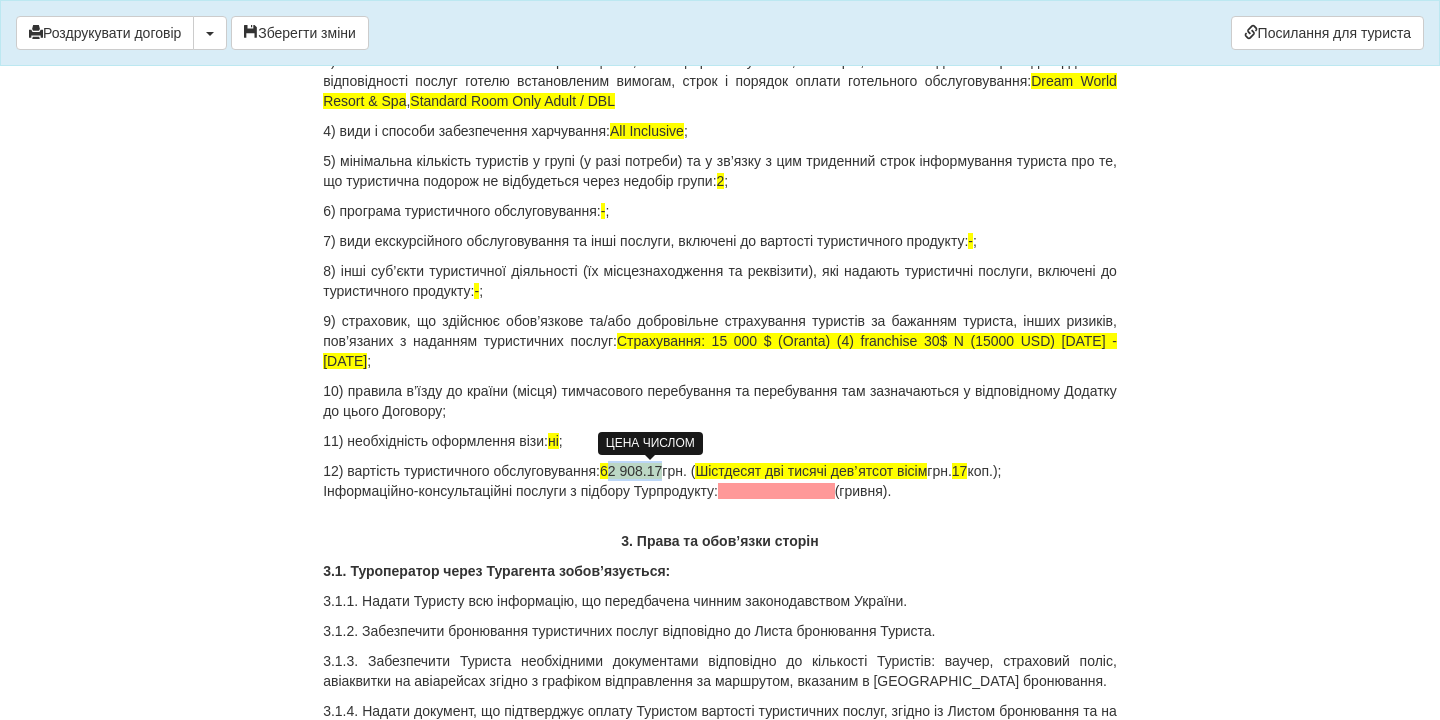 drag, startPoint x: 628, startPoint y: 474, endPoint x: 678, endPoint y: 473, distance: 50.01 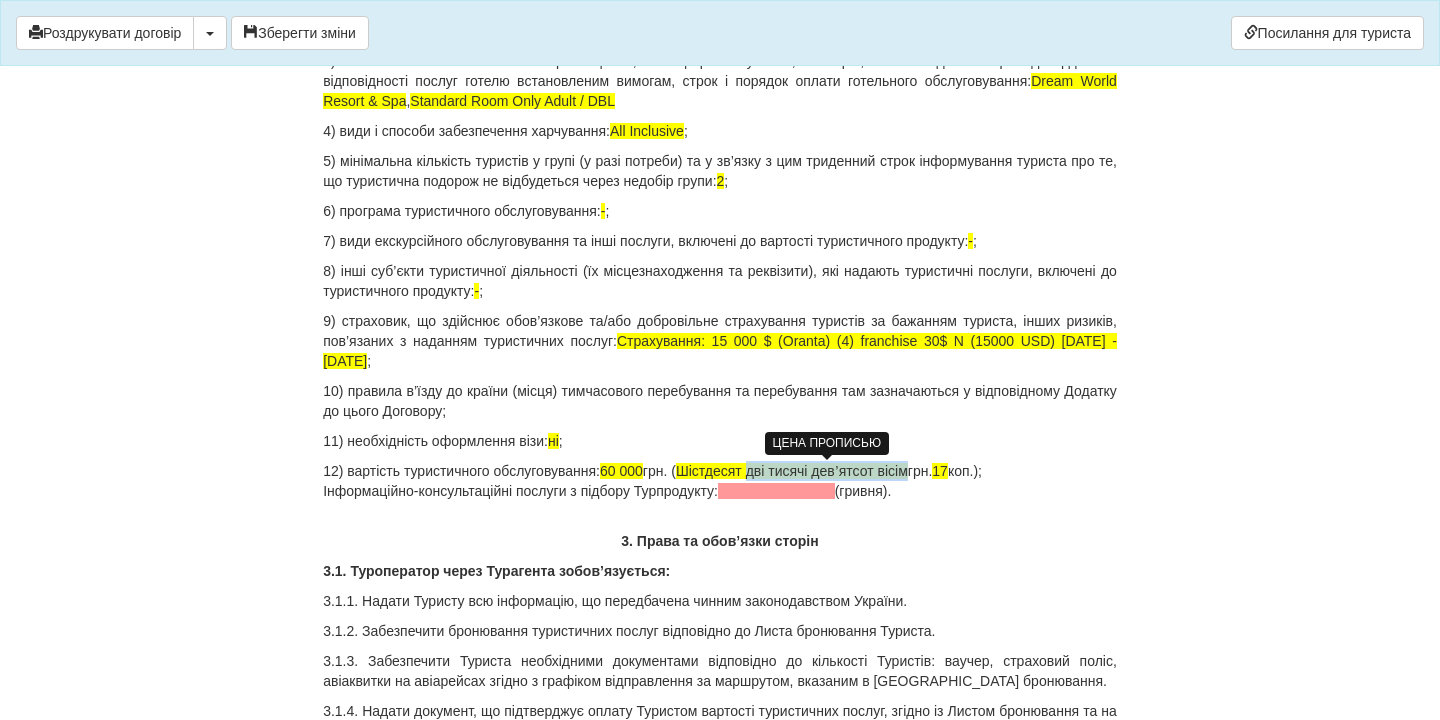 drag, startPoint x: 779, startPoint y: 471, endPoint x: 945, endPoint y: 462, distance: 166.24379 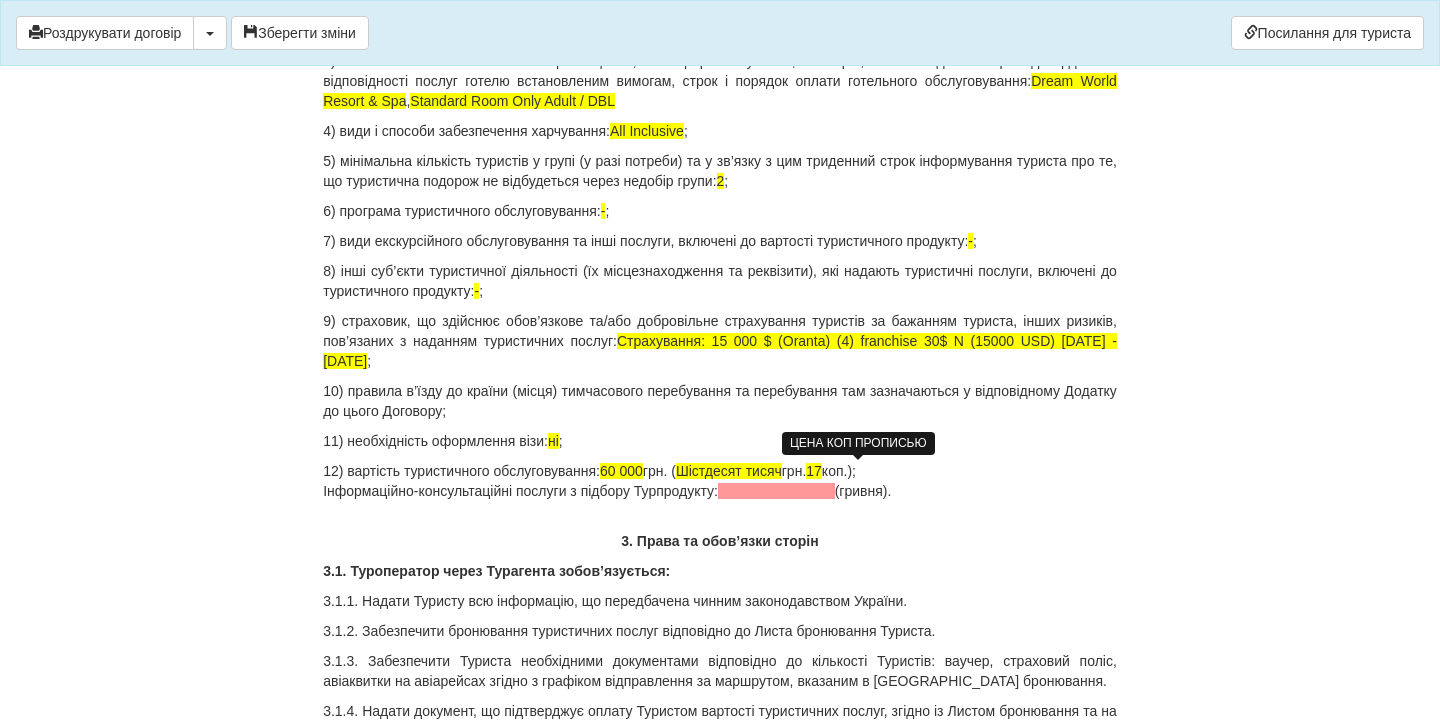 click on "17" at bounding box center [814, 471] 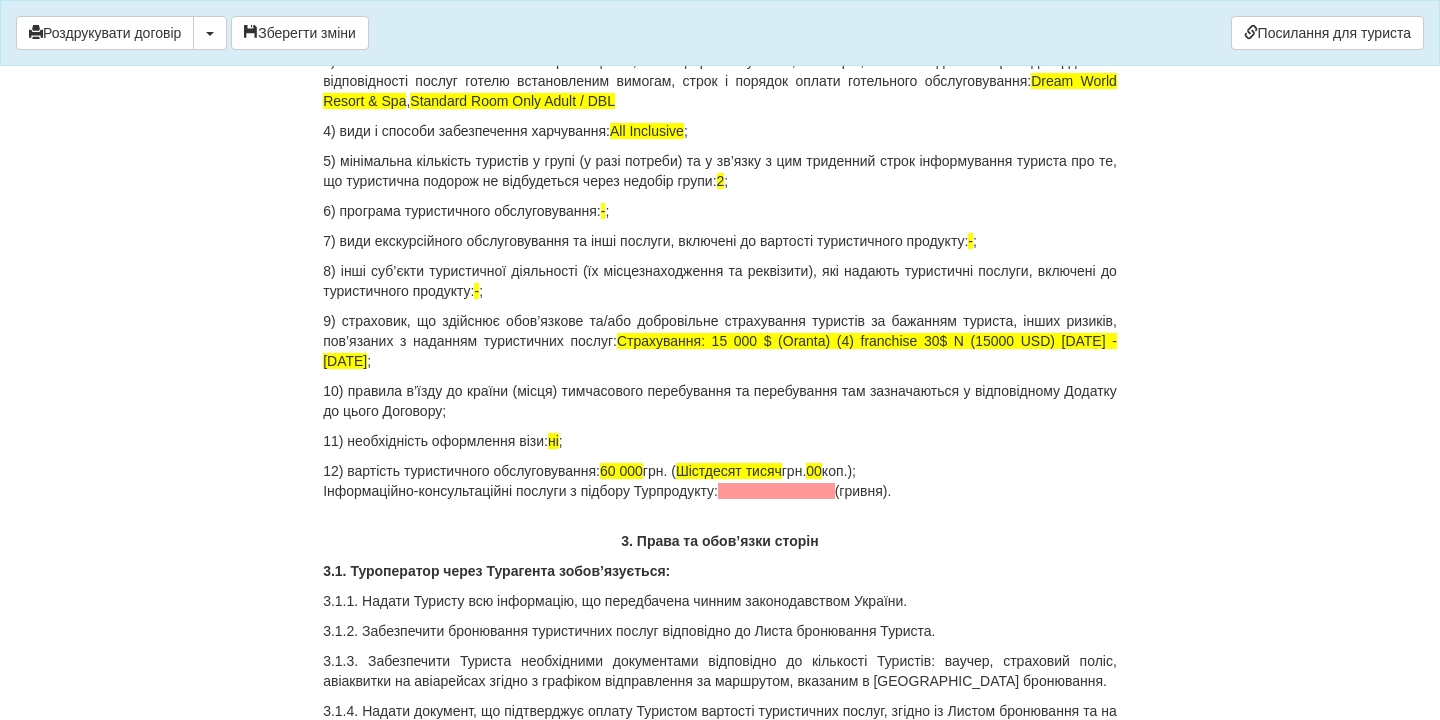 drag, startPoint x: 953, startPoint y: 493, endPoint x: 322, endPoint y: 495, distance: 631.0032 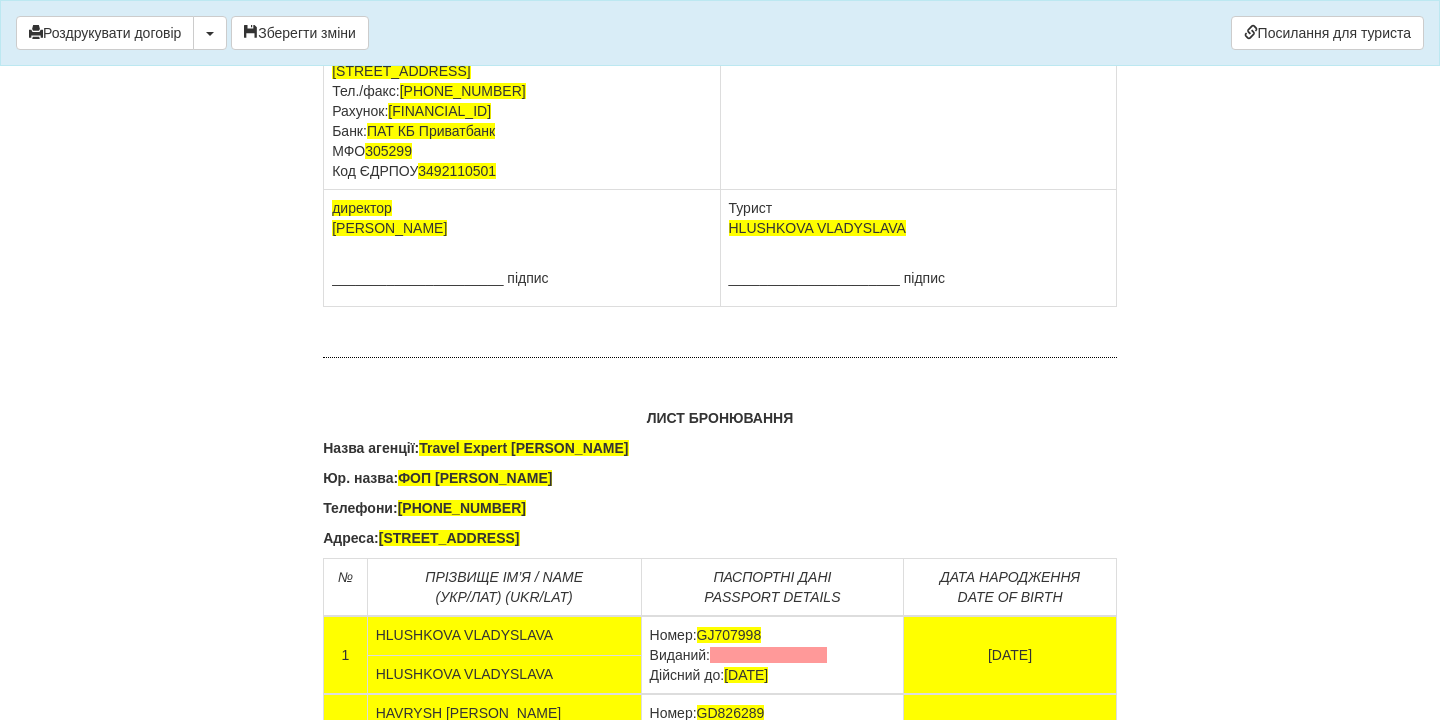 scroll, scrollTop: 12694, scrollLeft: 0, axis: vertical 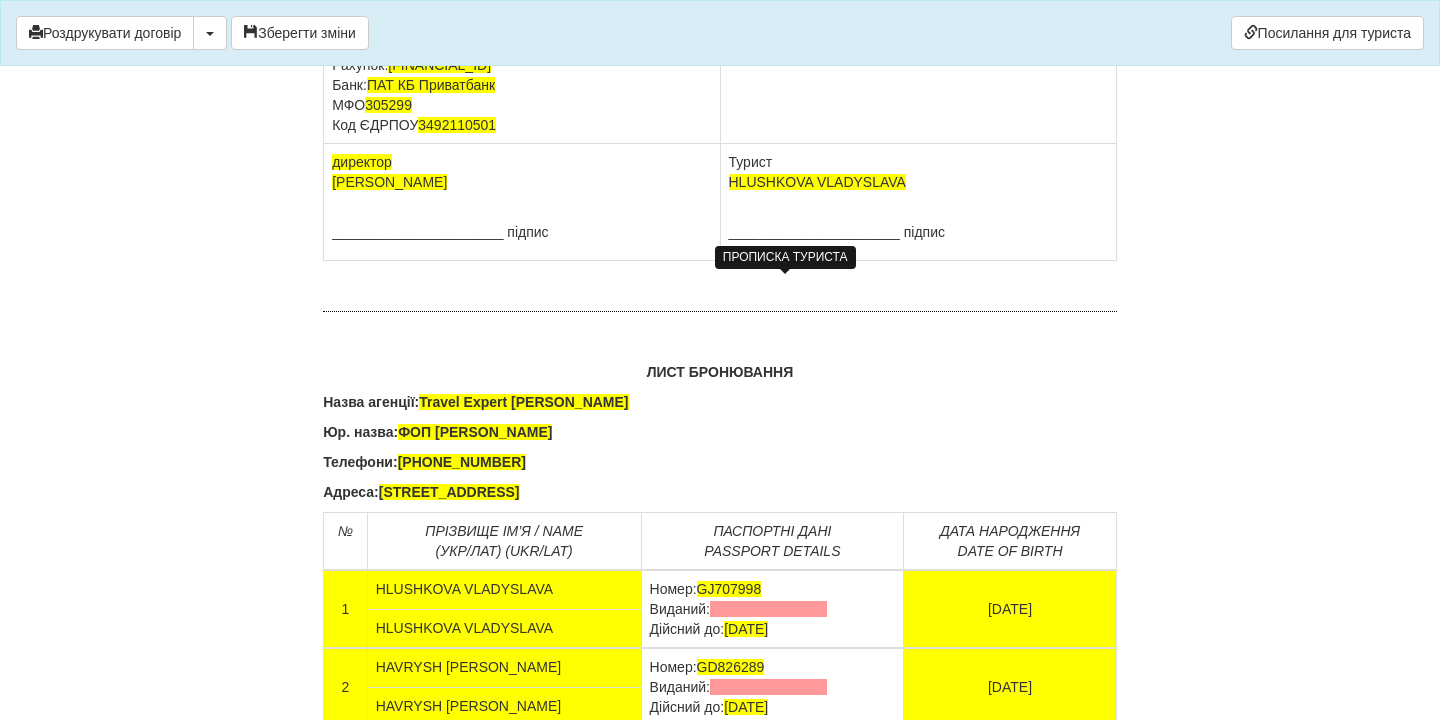 click at bounding box center (787, -55) 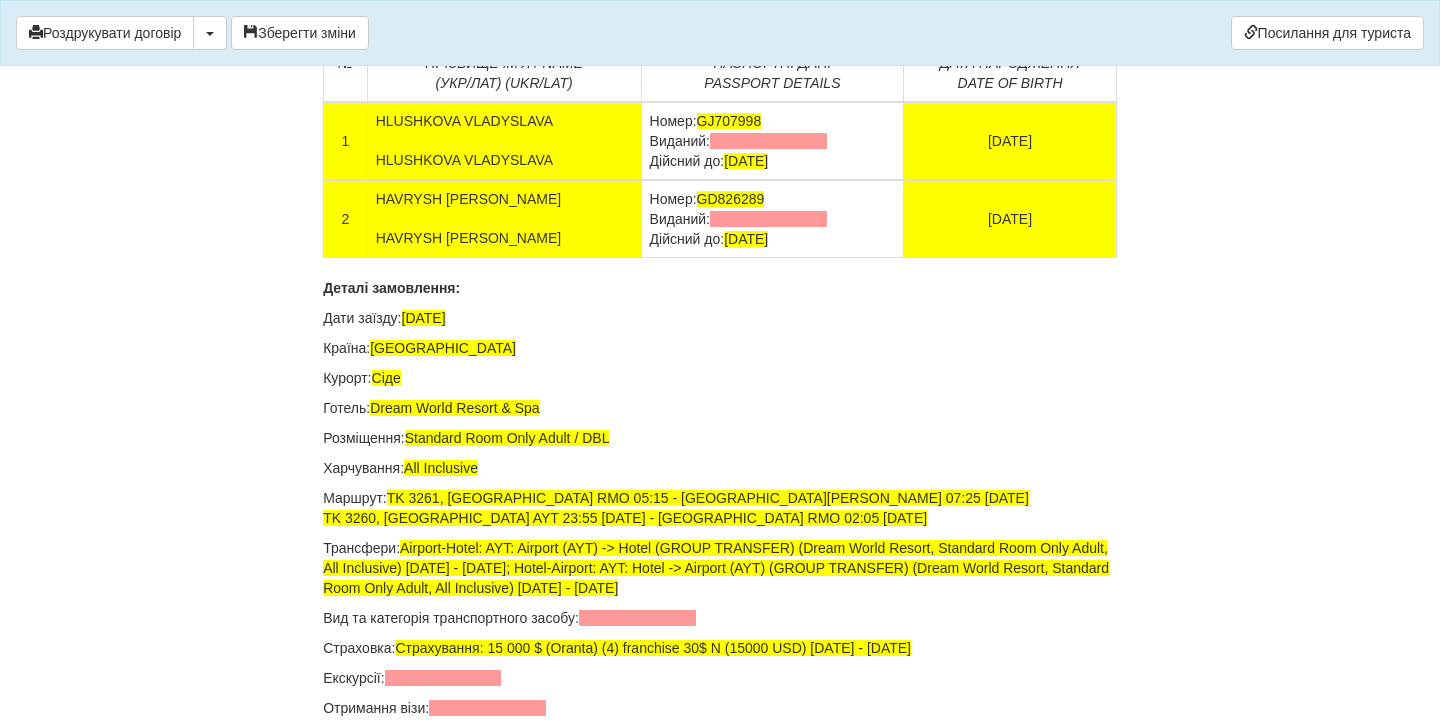 scroll, scrollTop: 13163, scrollLeft: 0, axis: vertical 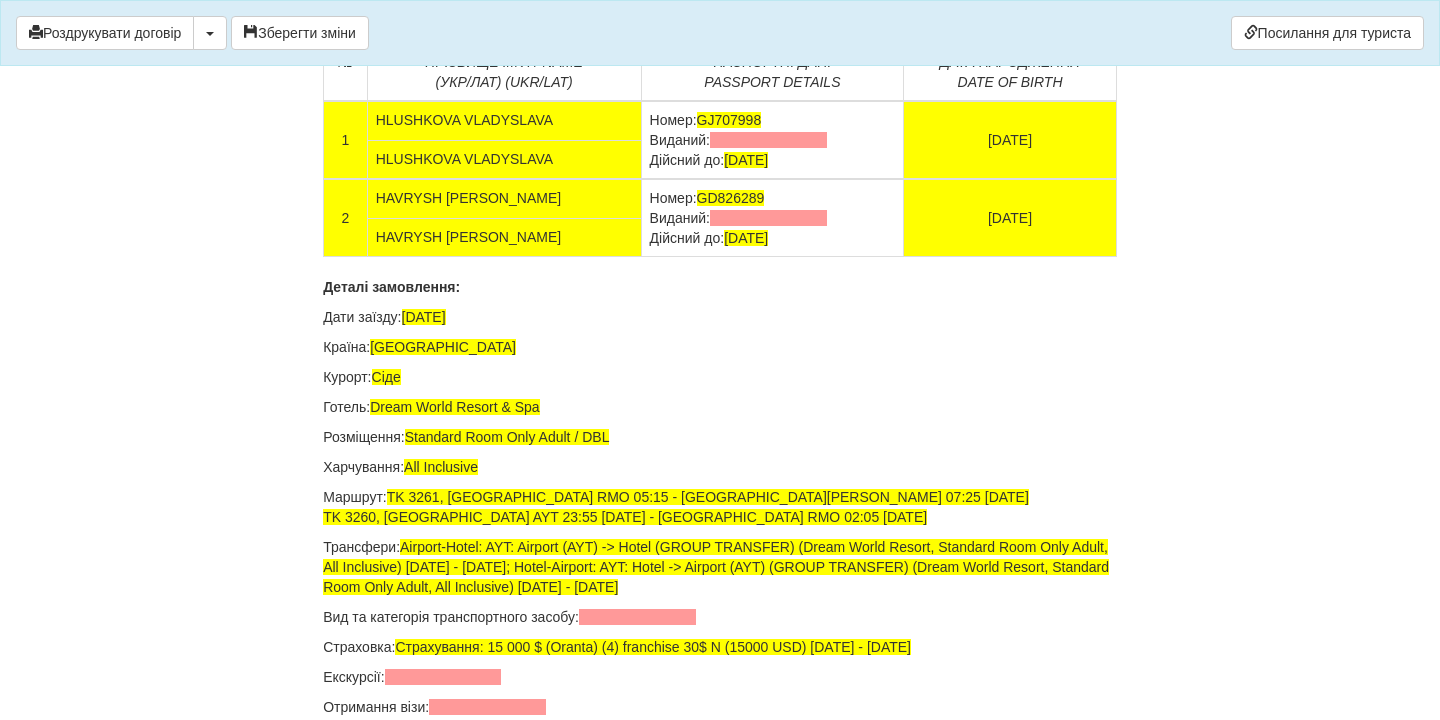 drag, startPoint x: 831, startPoint y: 480, endPoint x: 644, endPoint y: 488, distance: 187.17105 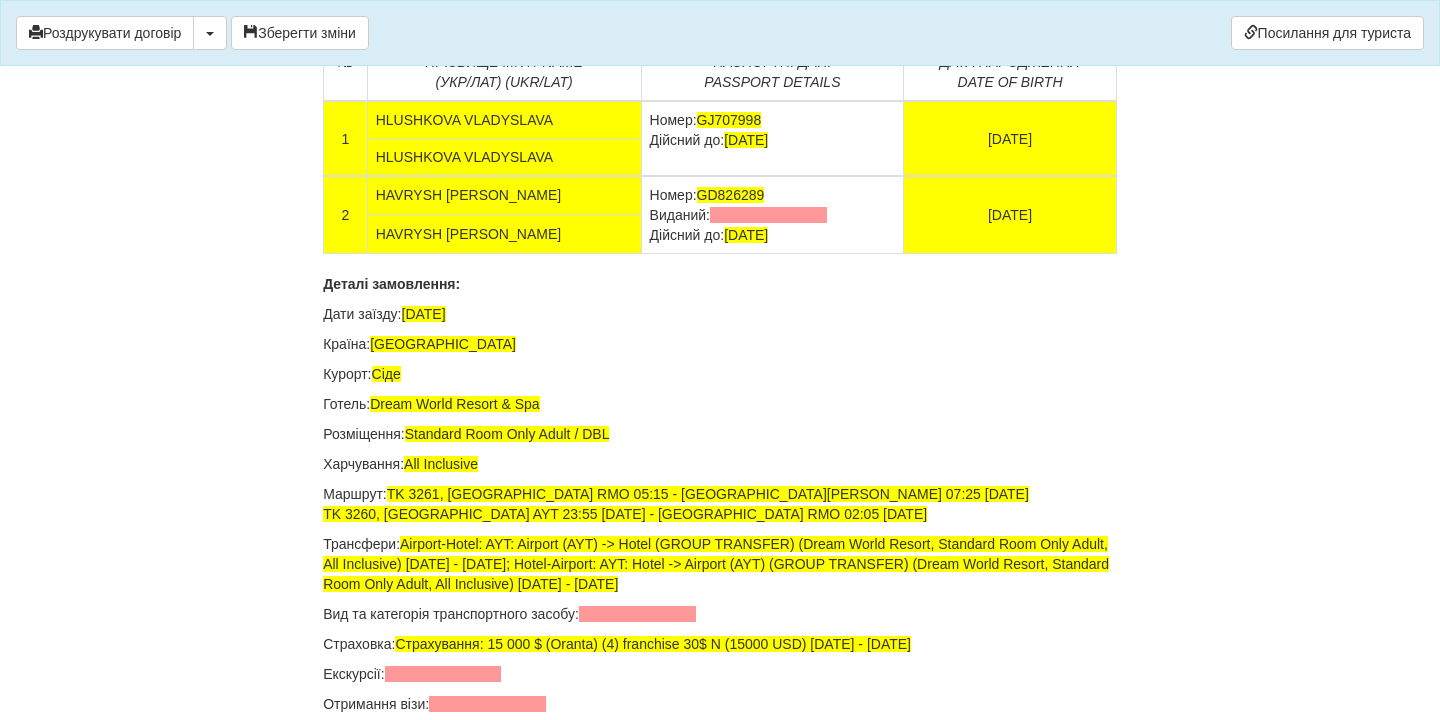 drag, startPoint x: 824, startPoint y: 551, endPoint x: 634, endPoint y: 555, distance: 190.0421 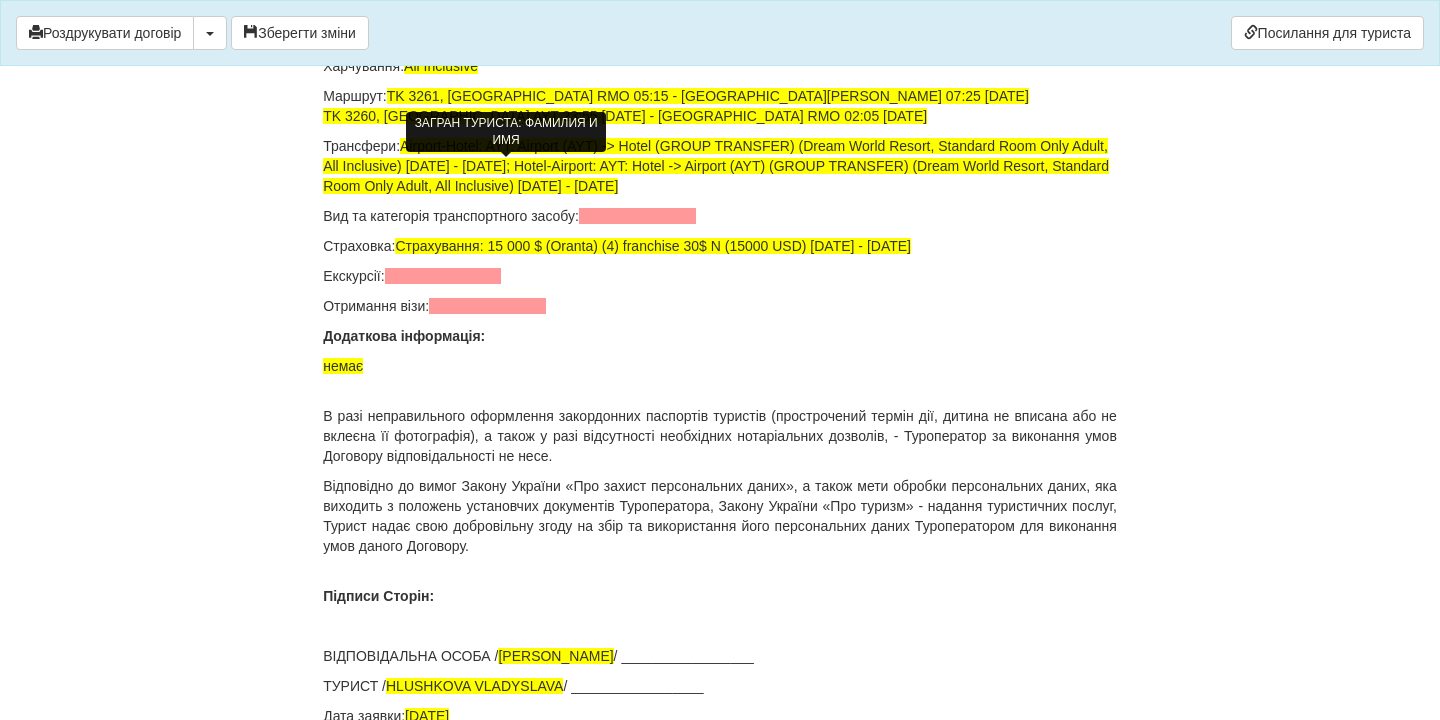 scroll, scrollTop: 13559, scrollLeft: 0, axis: vertical 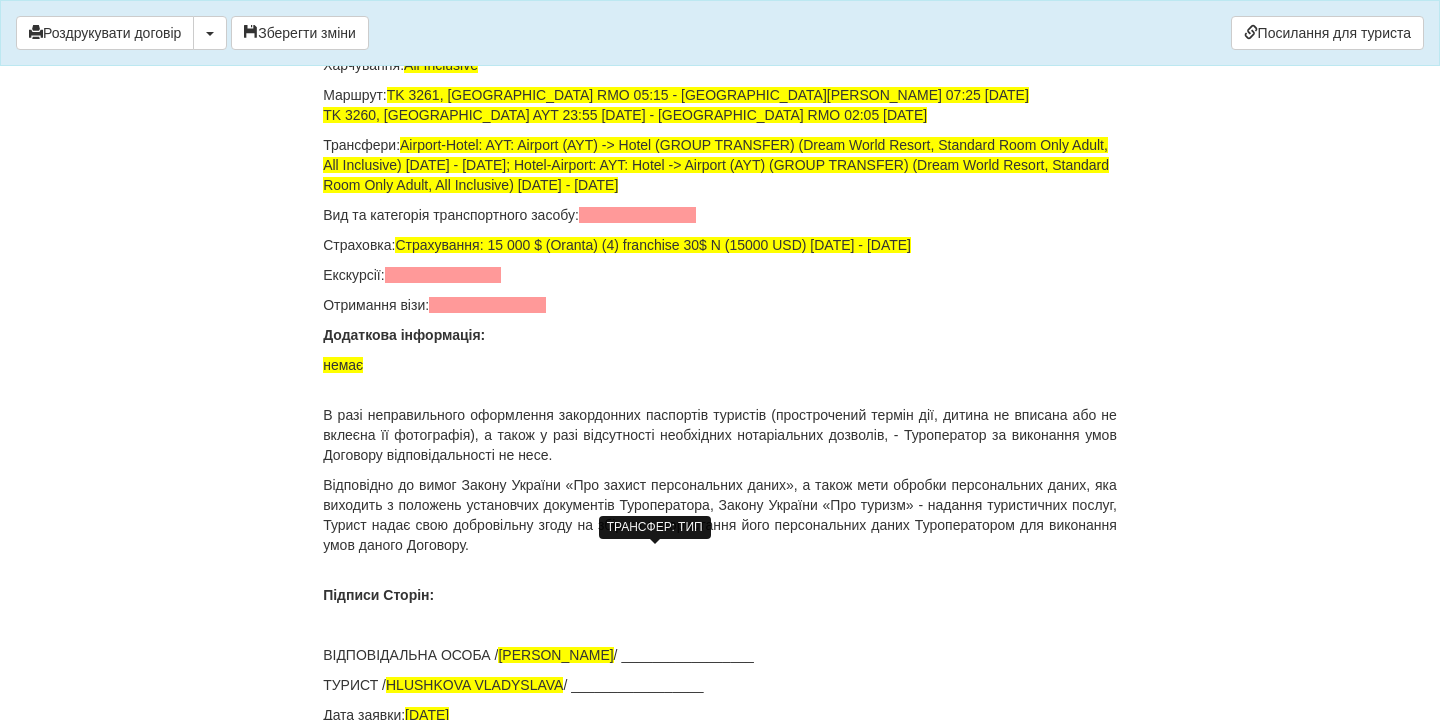 click at bounding box center [637, 215] 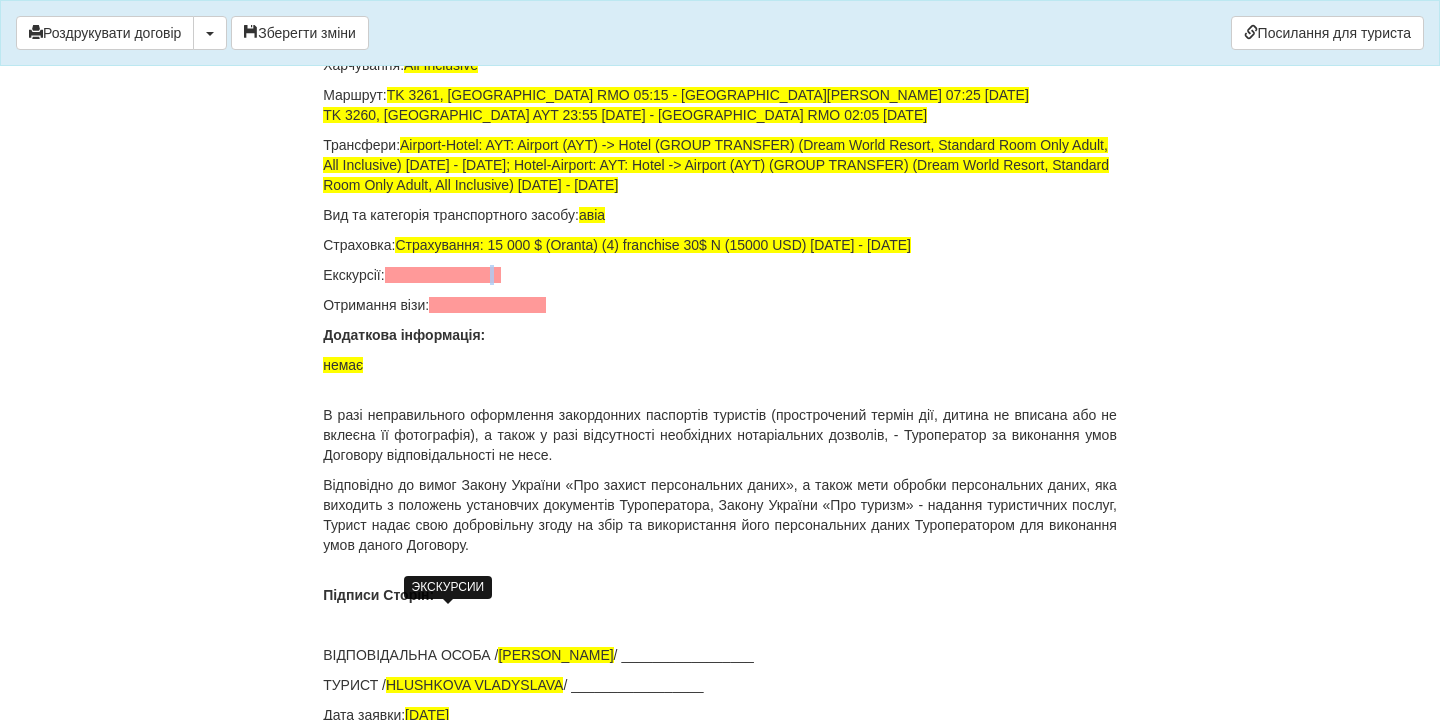 click at bounding box center [443, 275] 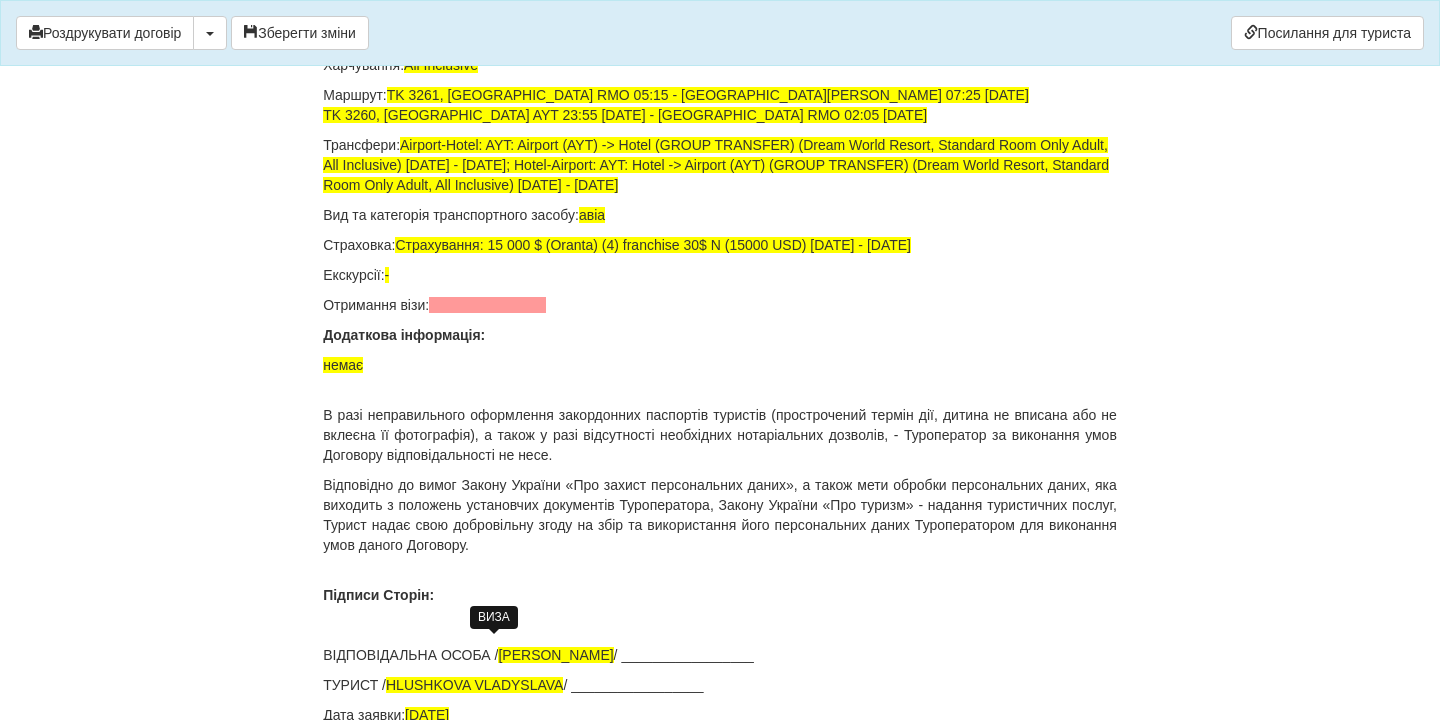 click at bounding box center [487, 305] 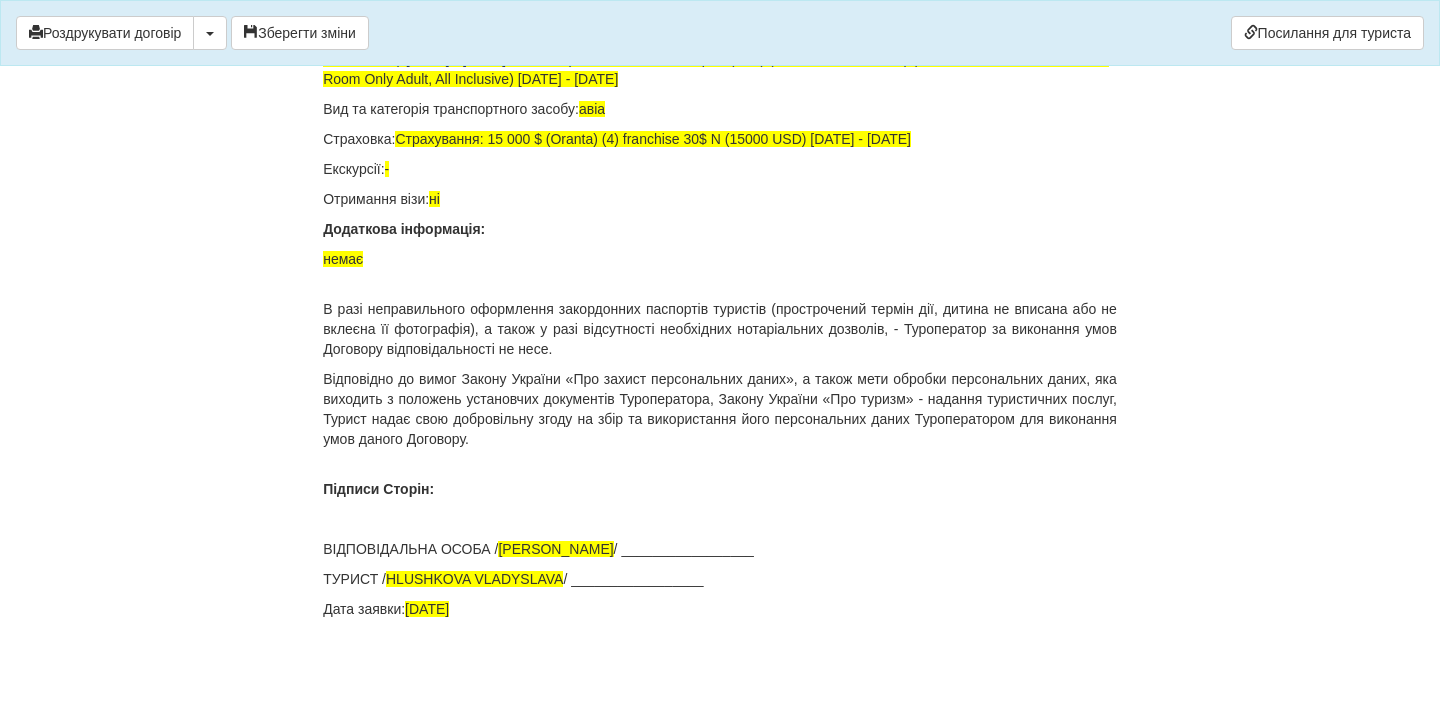 scroll, scrollTop: 14004, scrollLeft: 0, axis: vertical 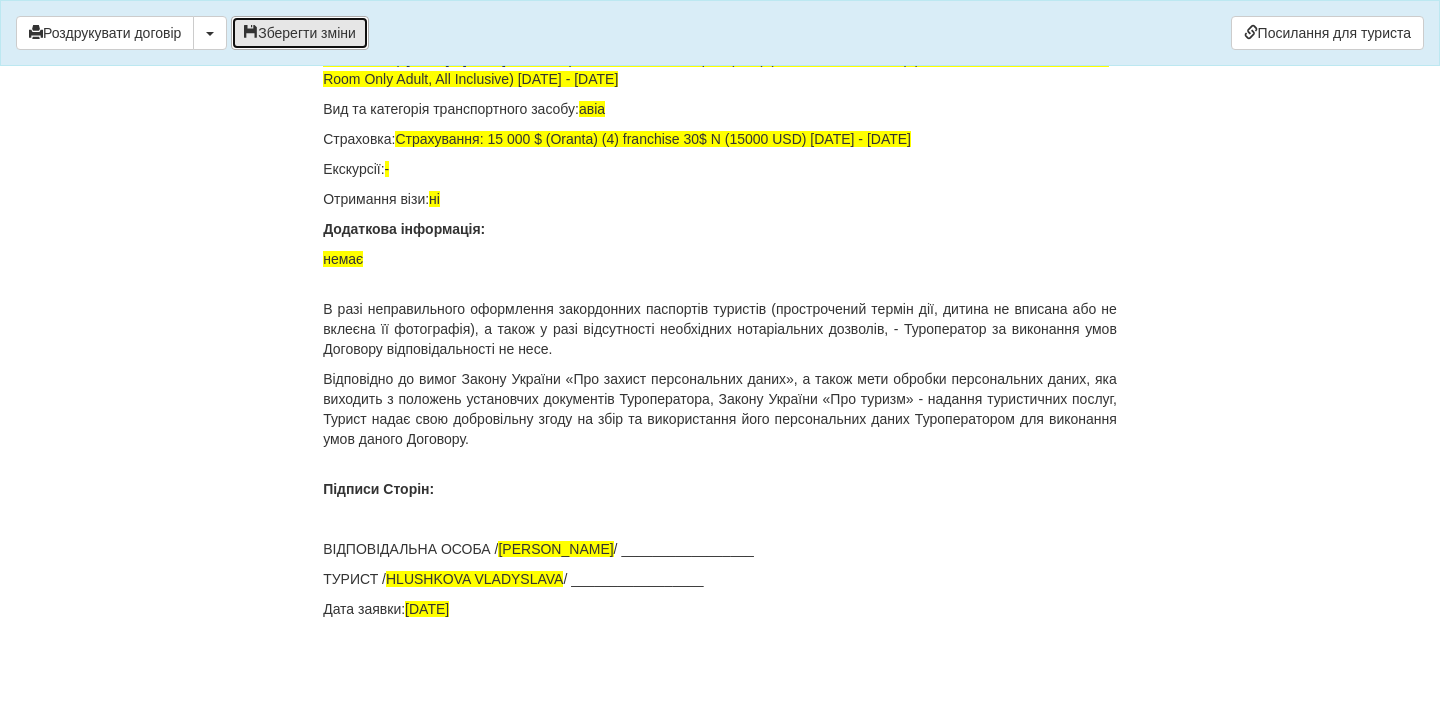 click on "Зберегти зміни" at bounding box center (300, 33) 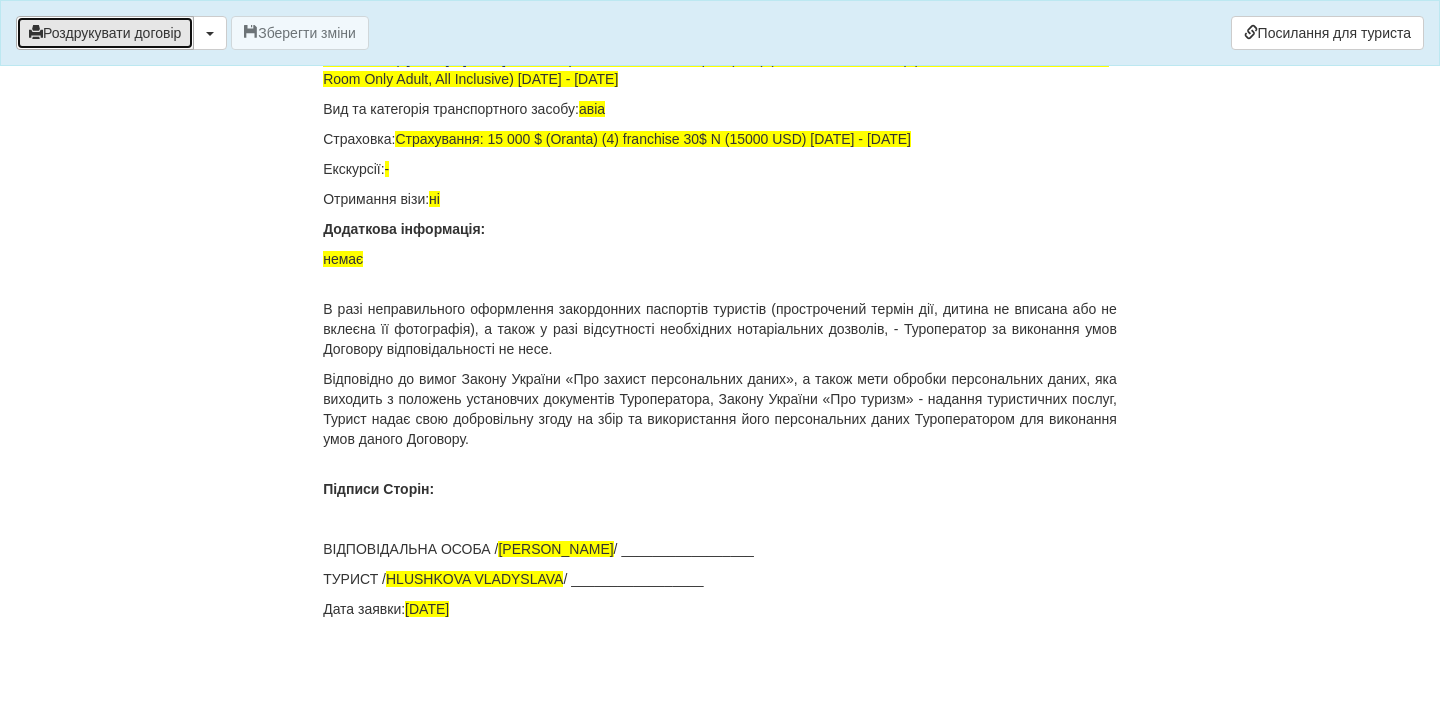 click on "Роздрукувати договір" at bounding box center (105, 33) 